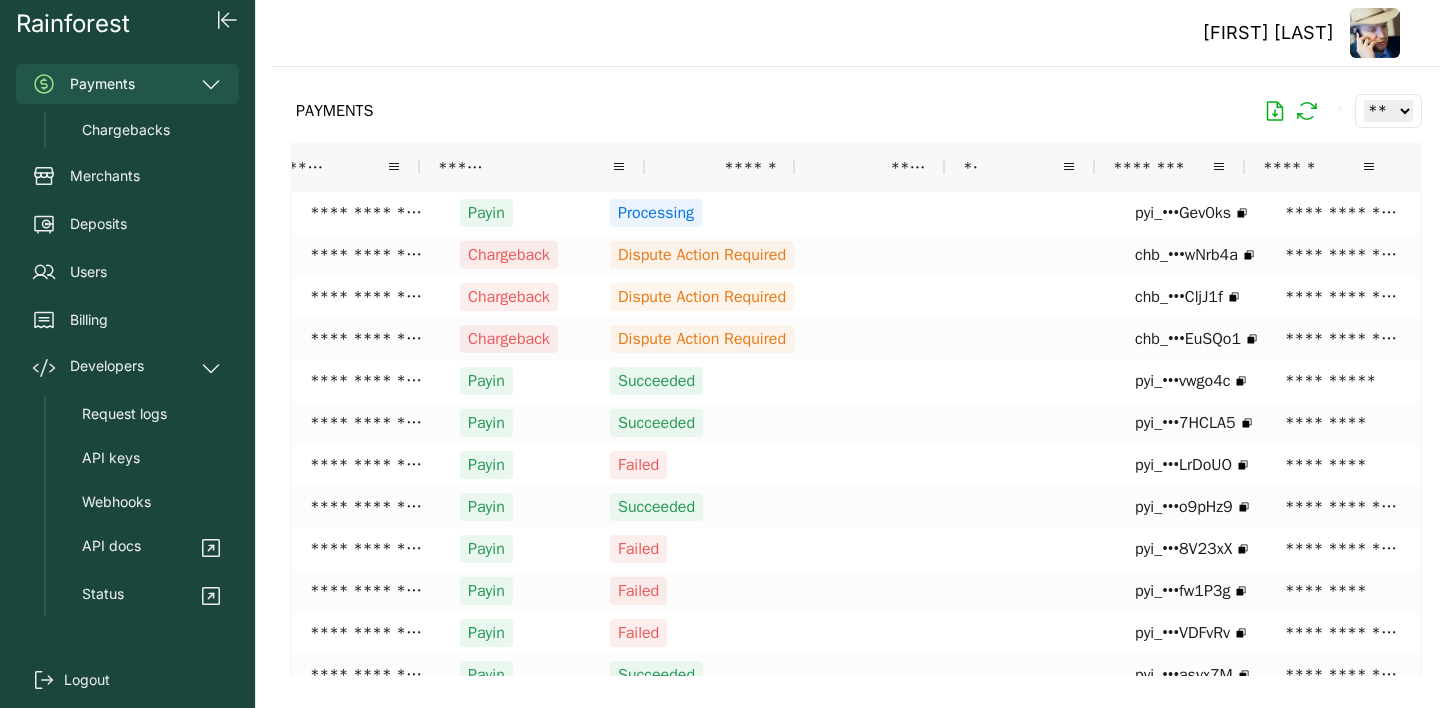scroll, scrollTop: 0, scrollLeft: 0, axis: both 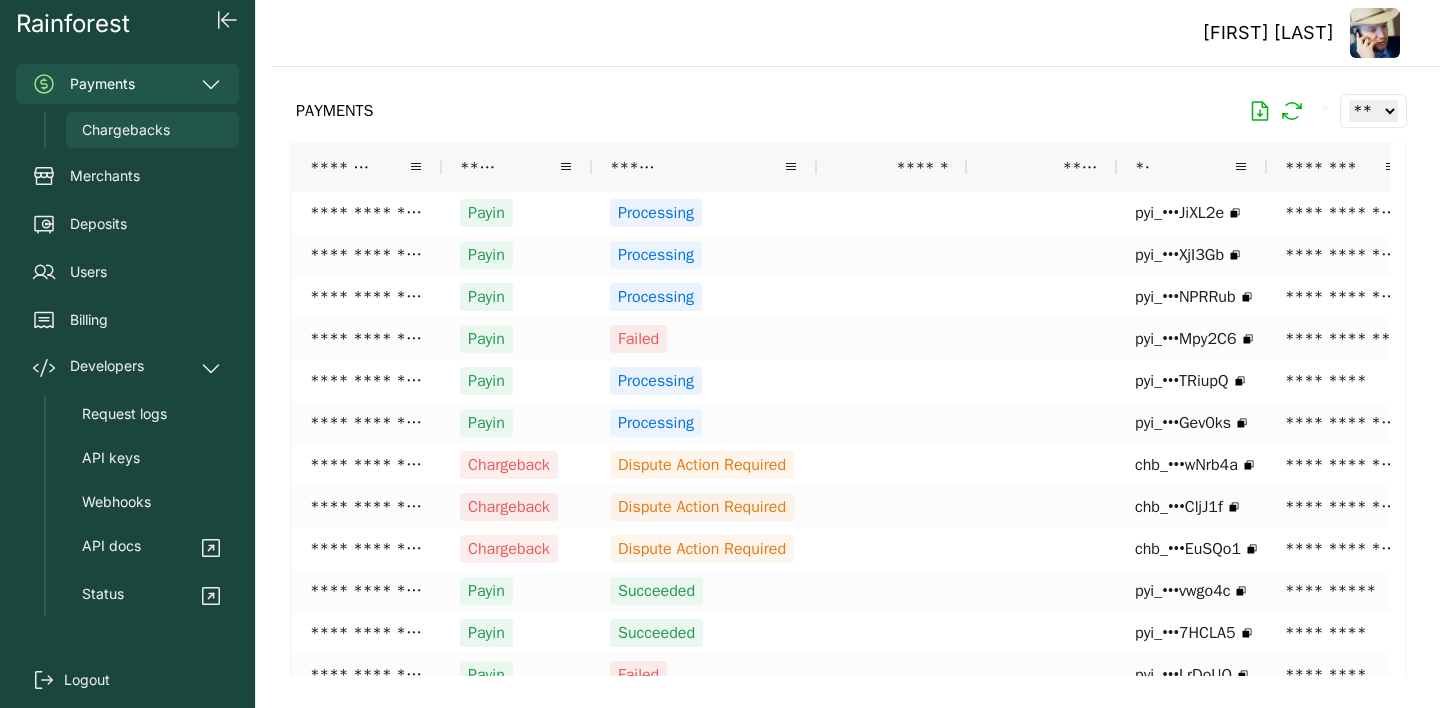 click on "Chargebacks" at bounding box center (126, 130) 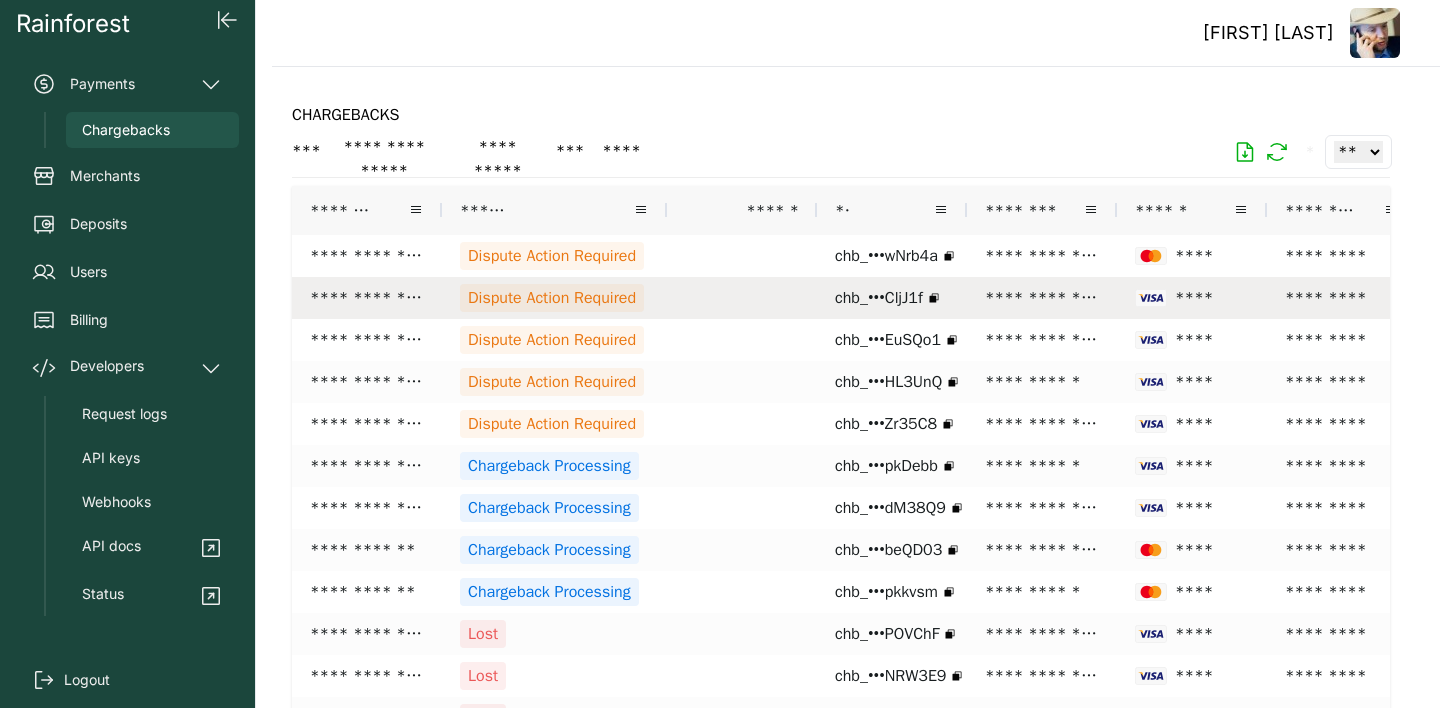 click on "Dispute Action Required" at bounding box center (552, 298) 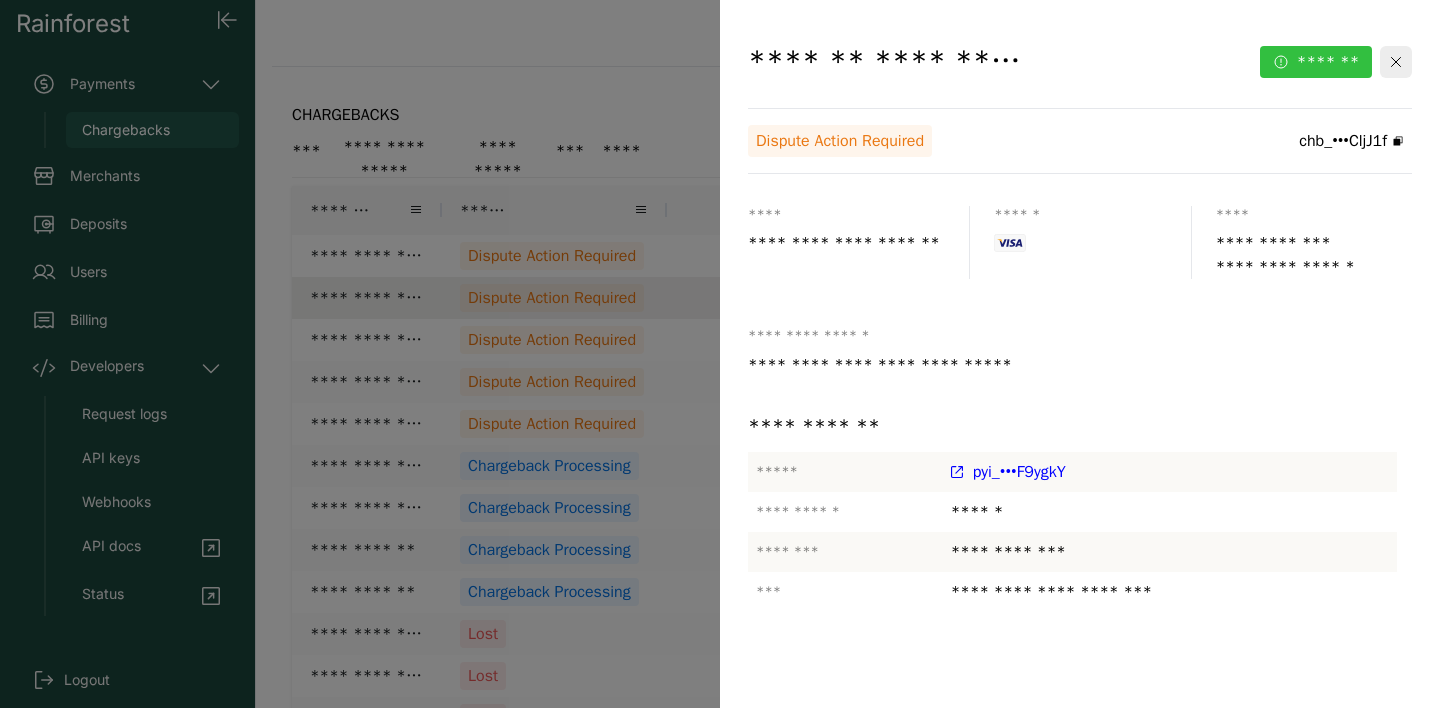 click on "*******" 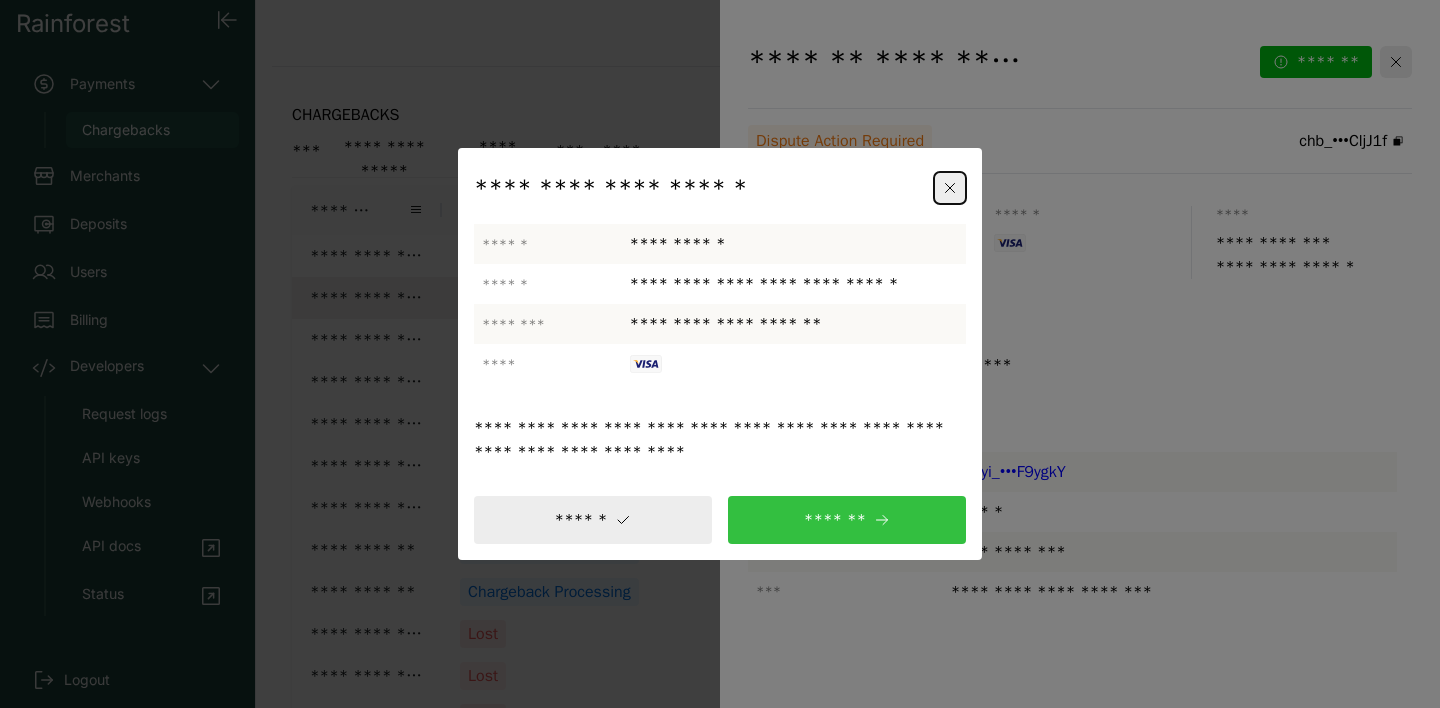 click on "*******" at bounding box center (847, 520) 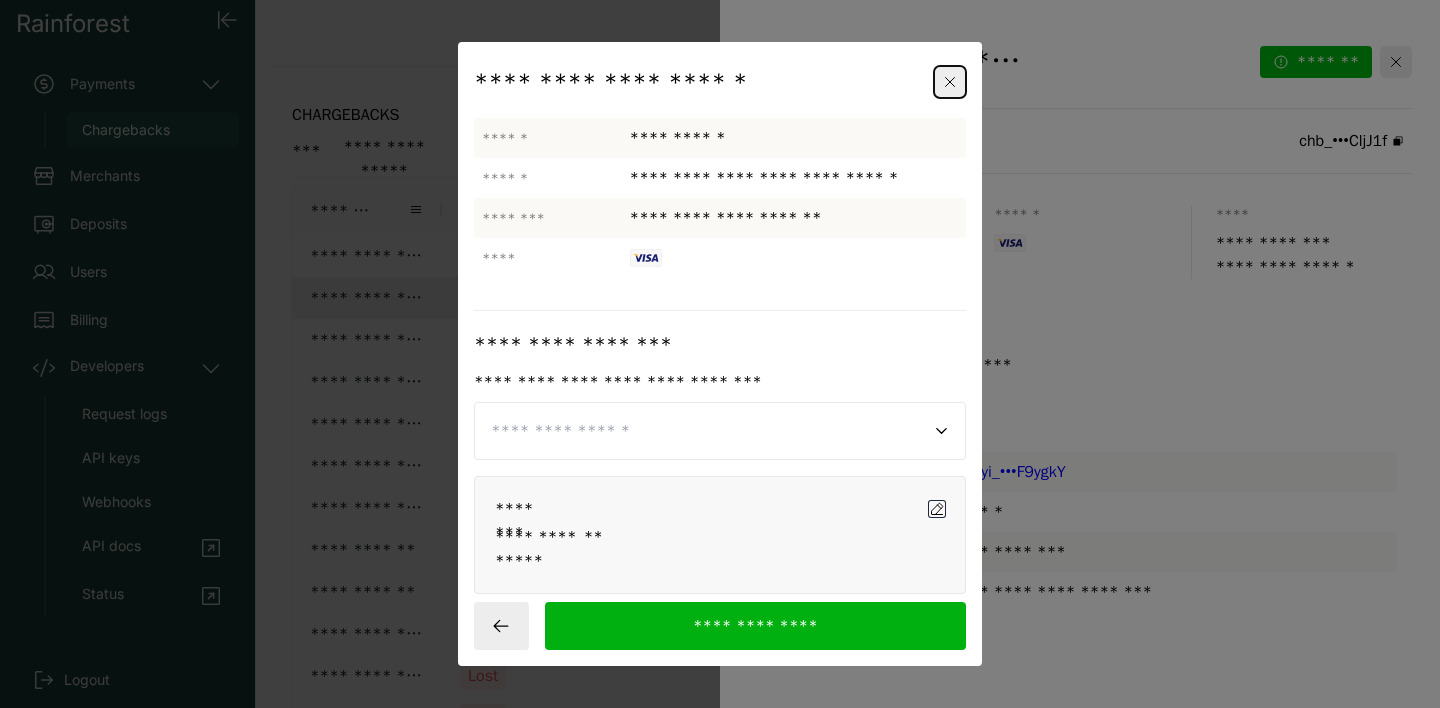 click 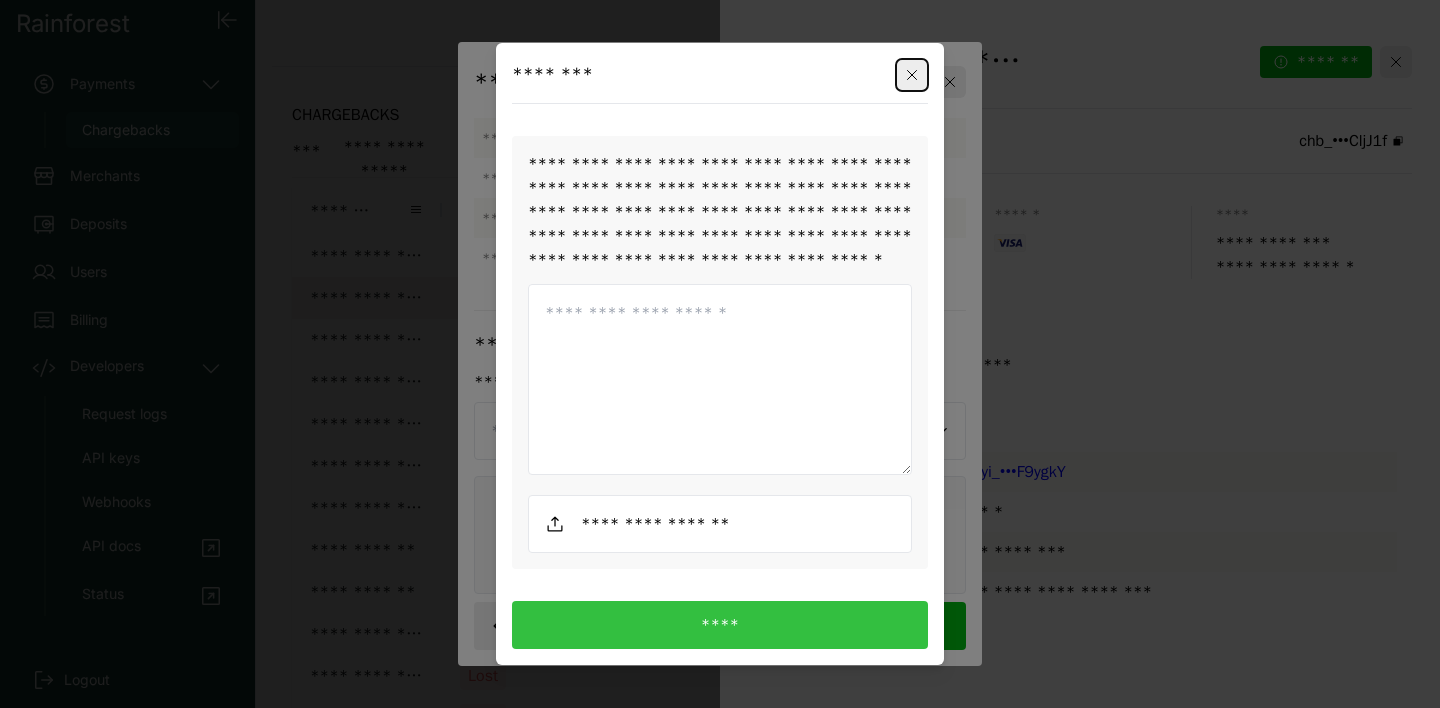 click at bounding box center (720, 380) 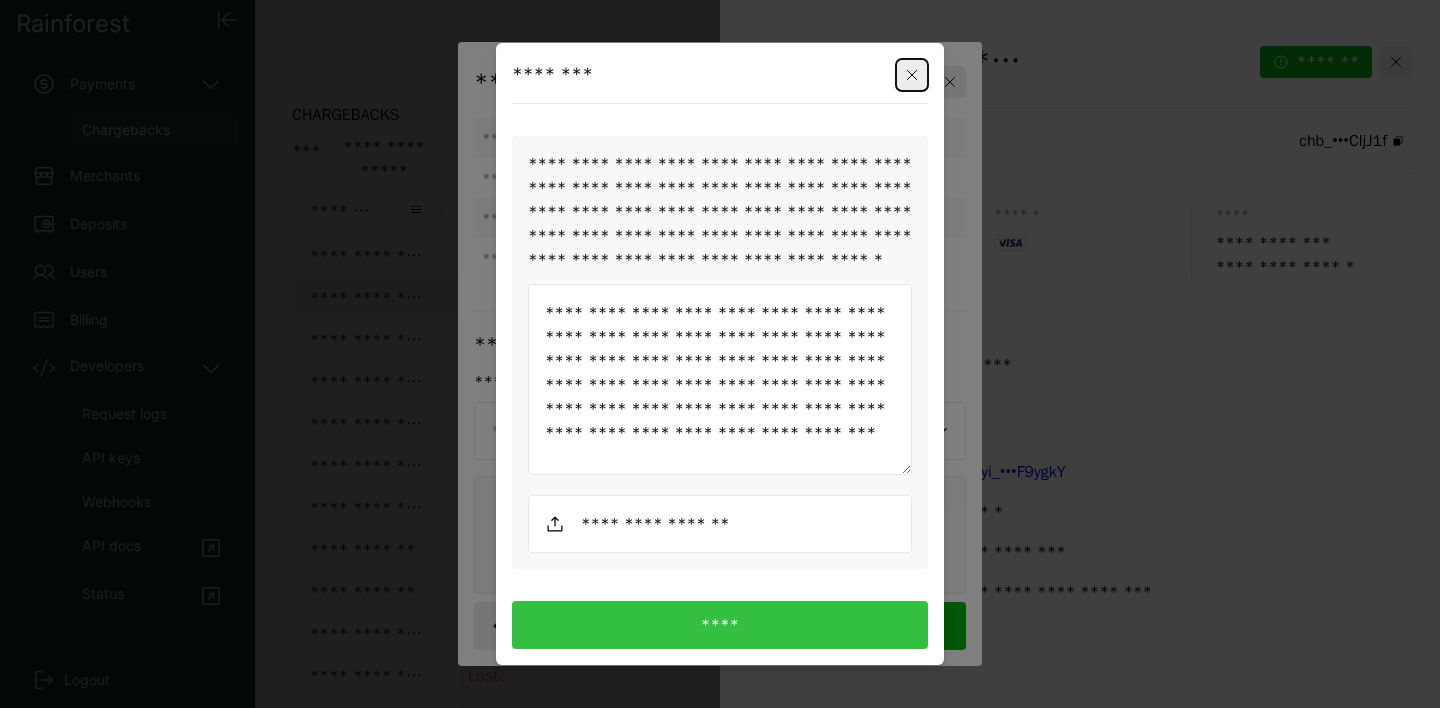 scroll, scrollTop: 54, scrollLeft: 0, axis: vertical 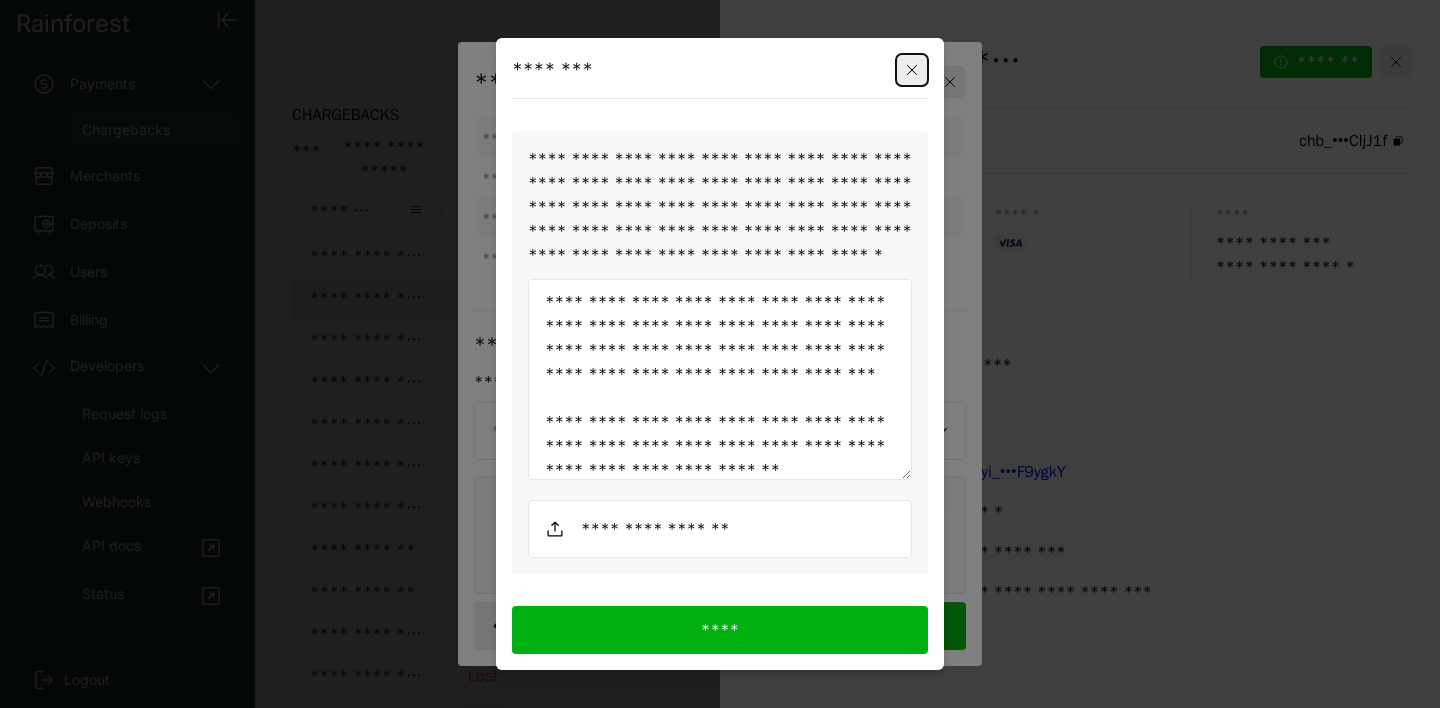 type on "**********" 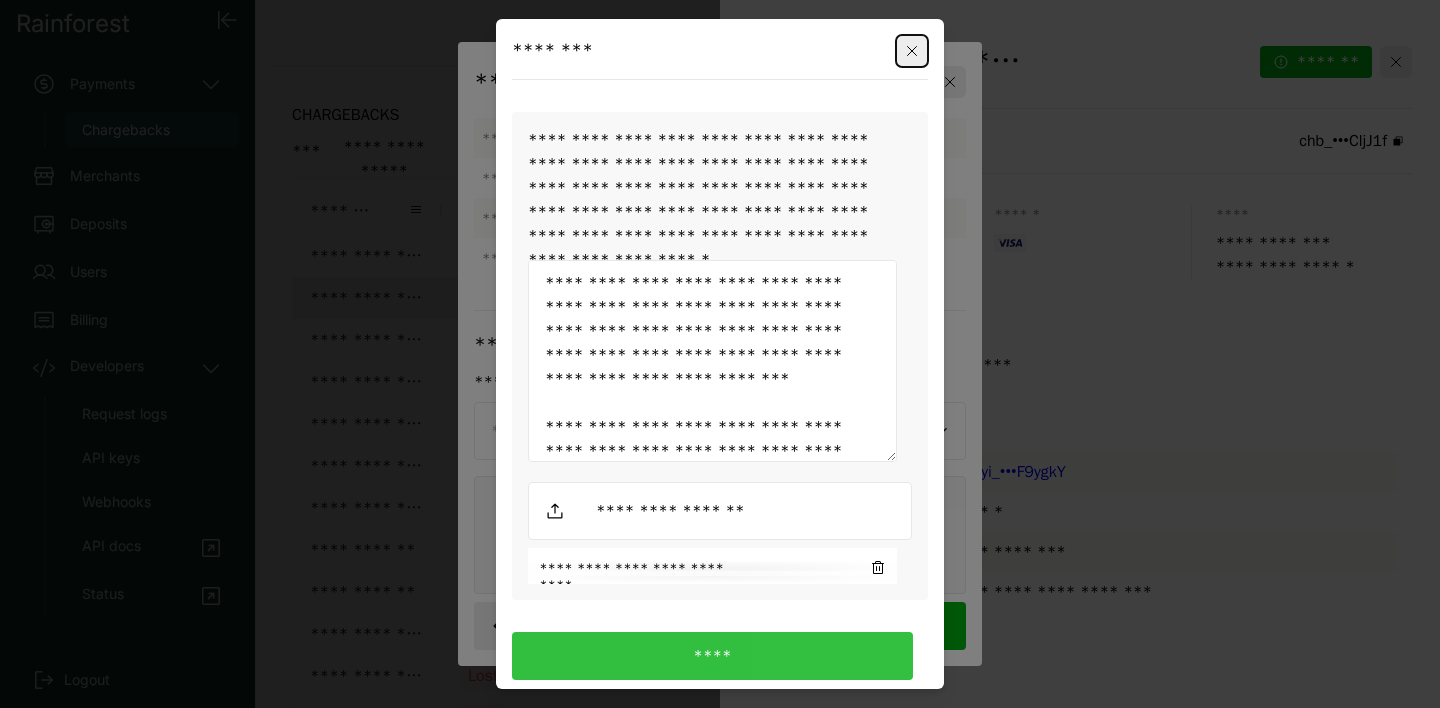click on "****" at bounding box center [712, 656] 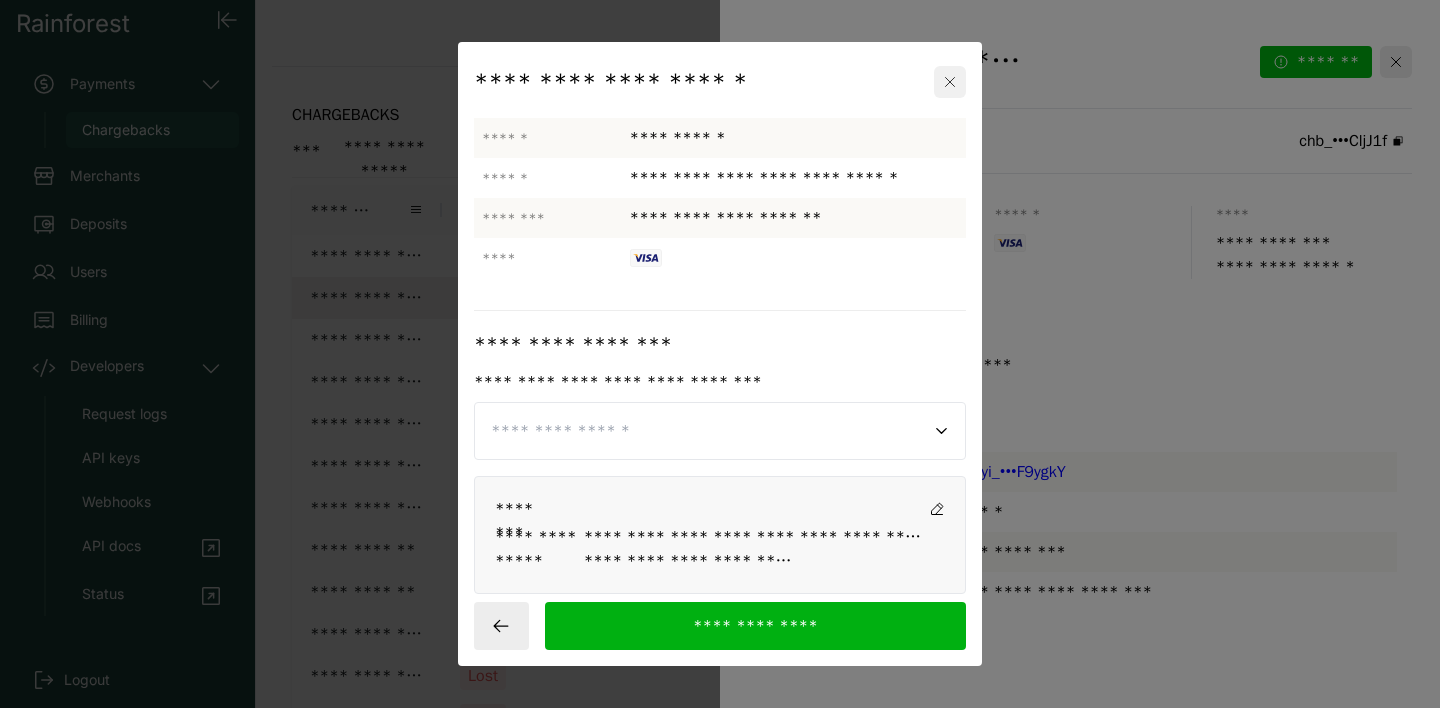 click 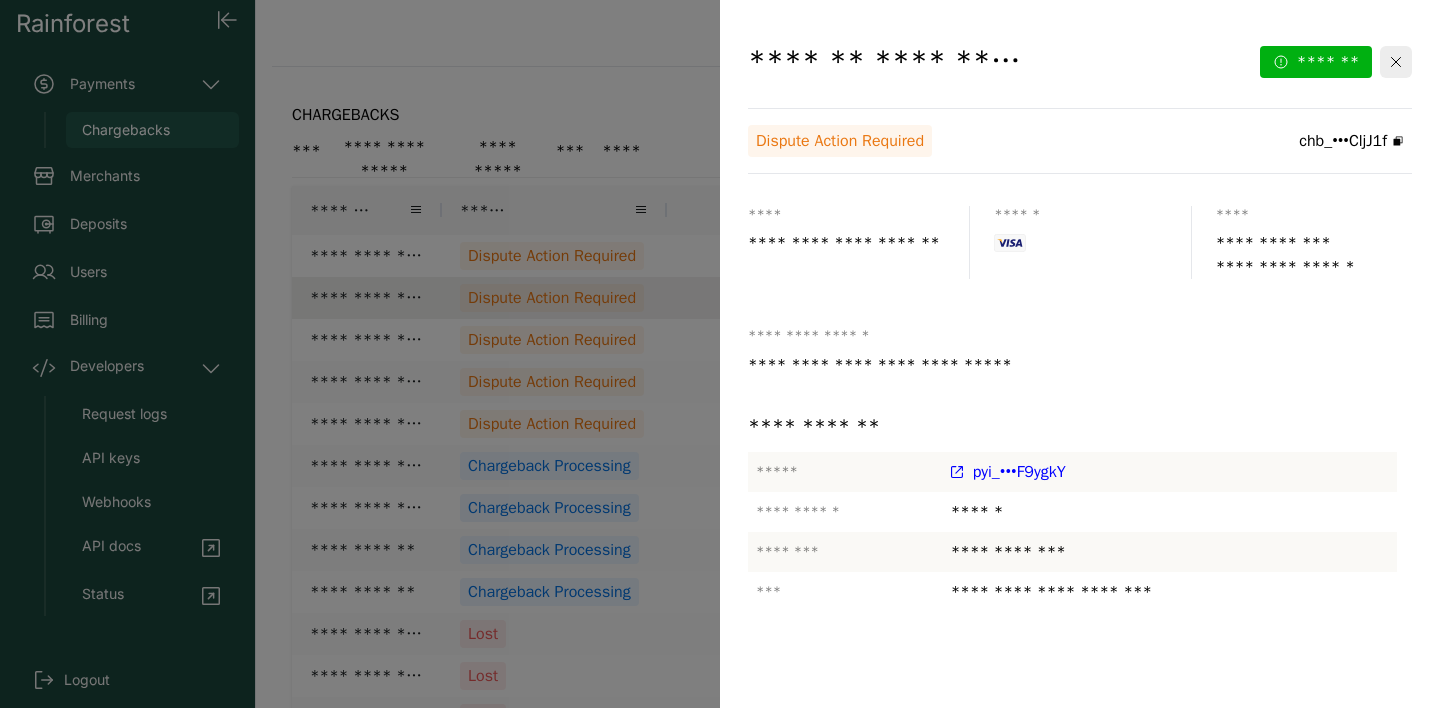 click on "pyi_•••F9ygkY" at bounding box center (1019, 472) 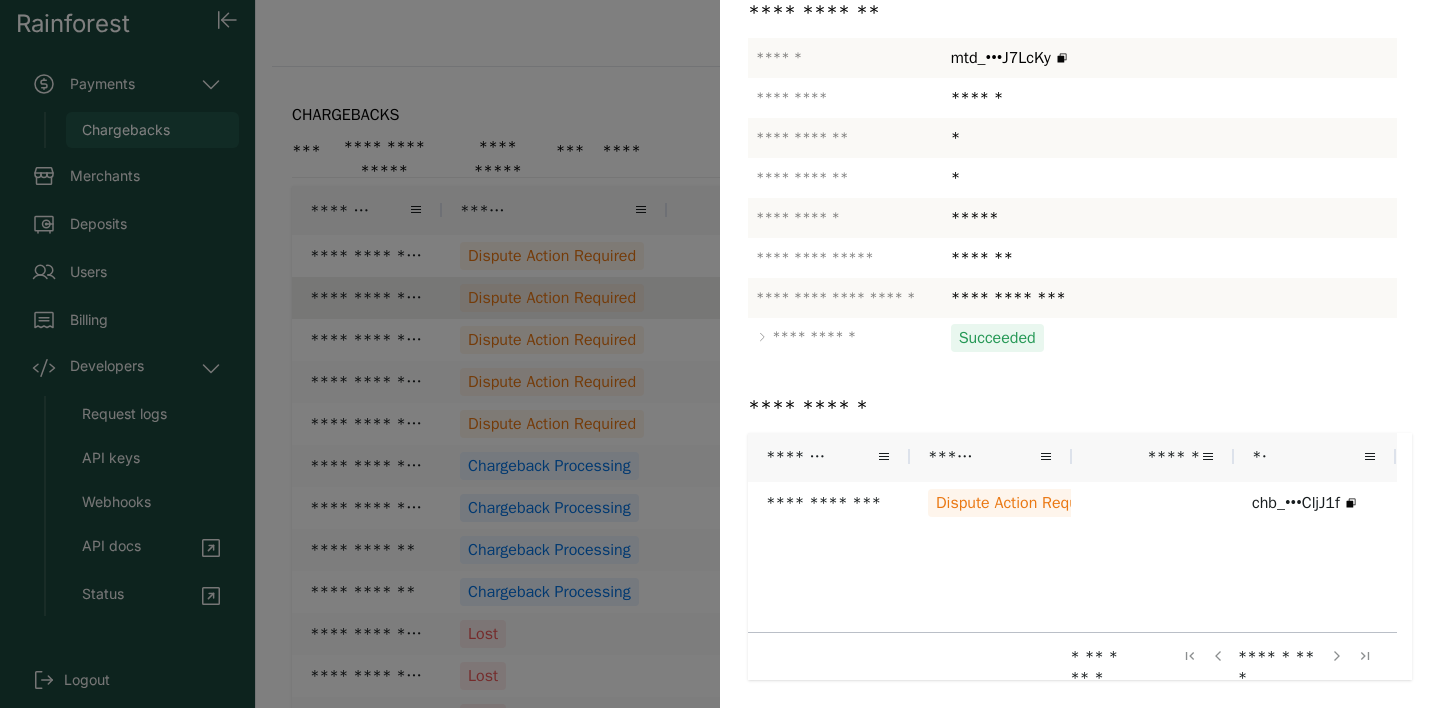 scroll, scrollTop: 430, scrollLeft: 0, axis: vertical 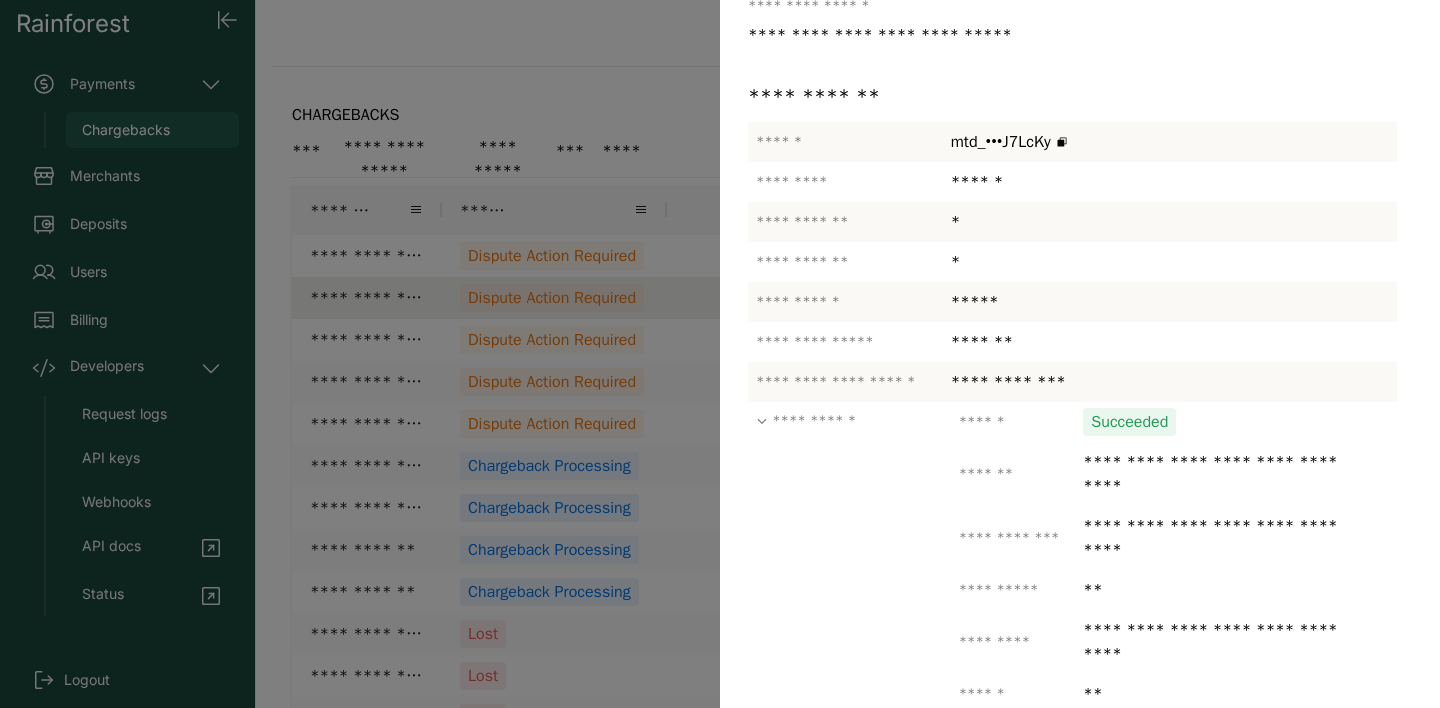 drag, startPoint x: 756, startPoint y: 220, endPoint x: 994, endPoint y: 222, distance: 238.0084 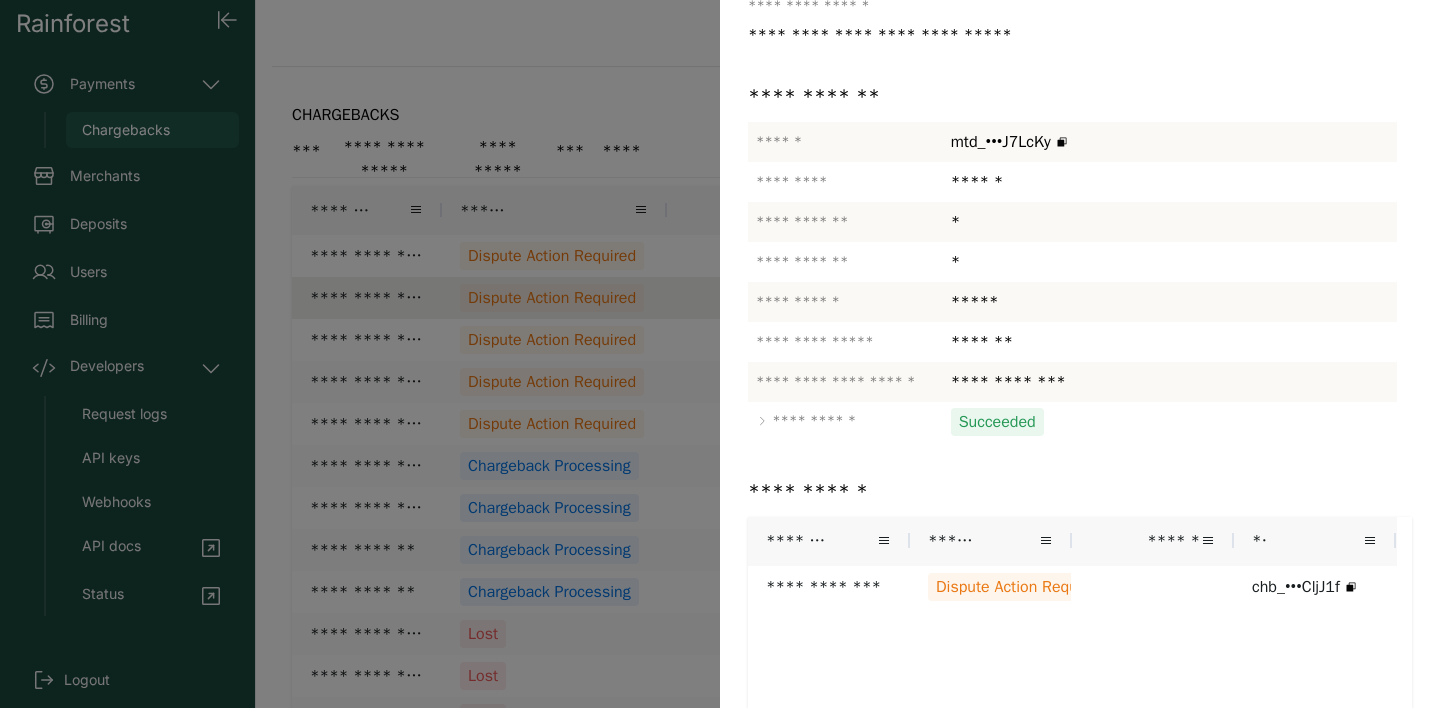 click 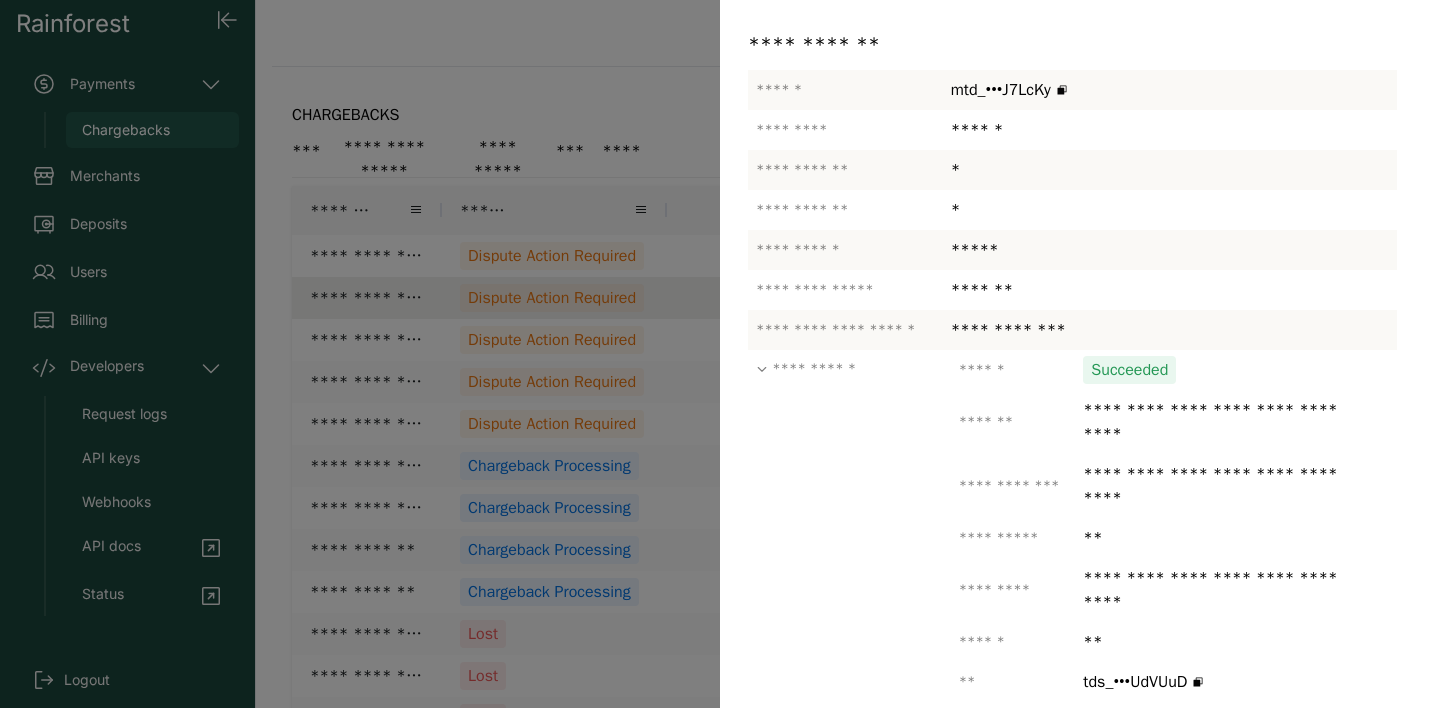 scroll, scrollTop: 393, scrollLeft: 0, axis: vertical 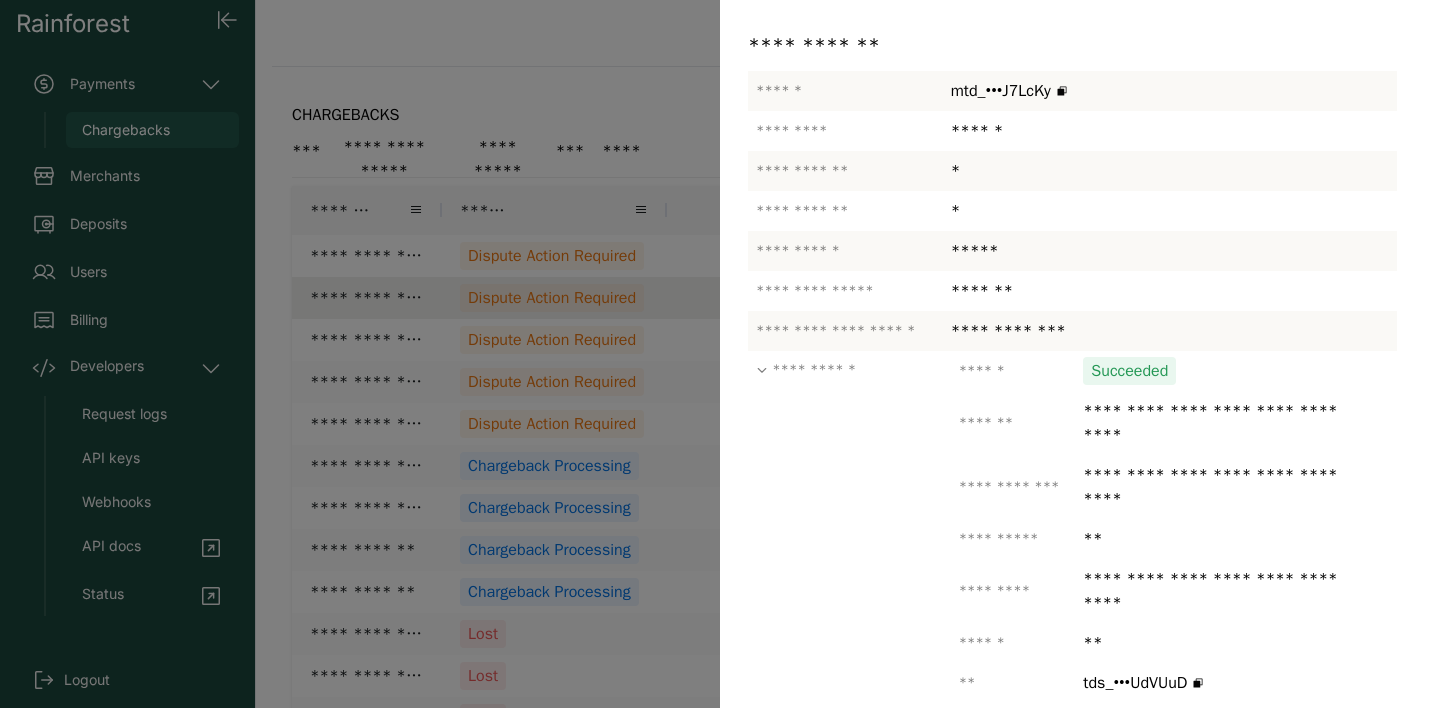 click at bounding box center [720, 354] 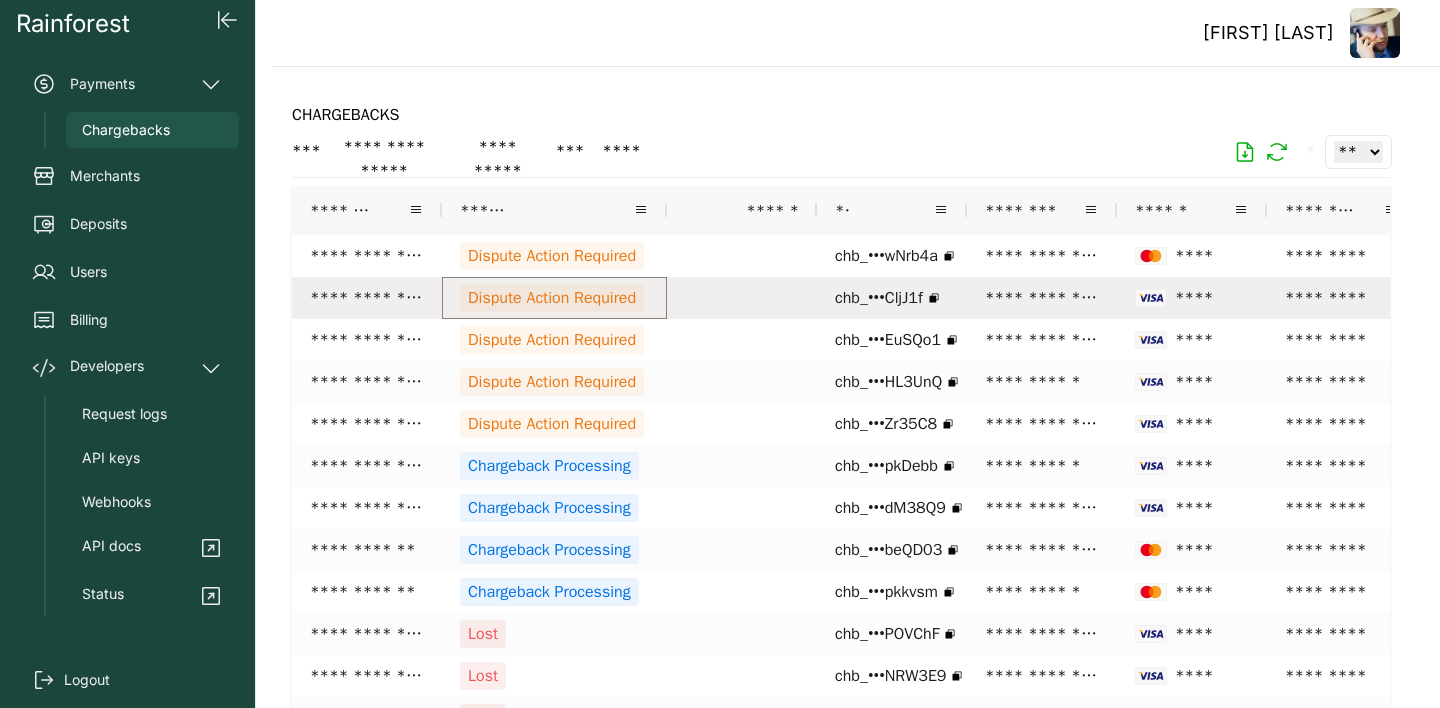 click on "Dispute Action Required" at bounding box center (552, 298) 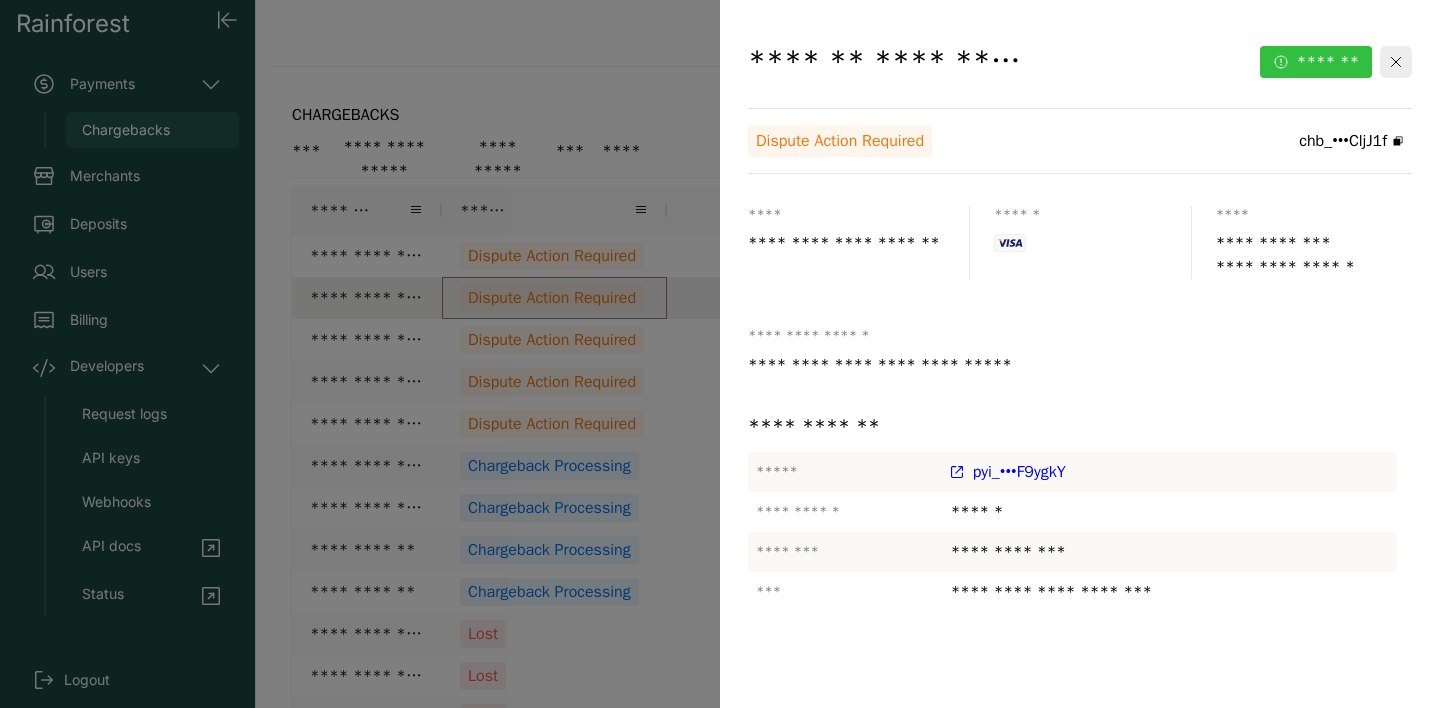 click on "*******" 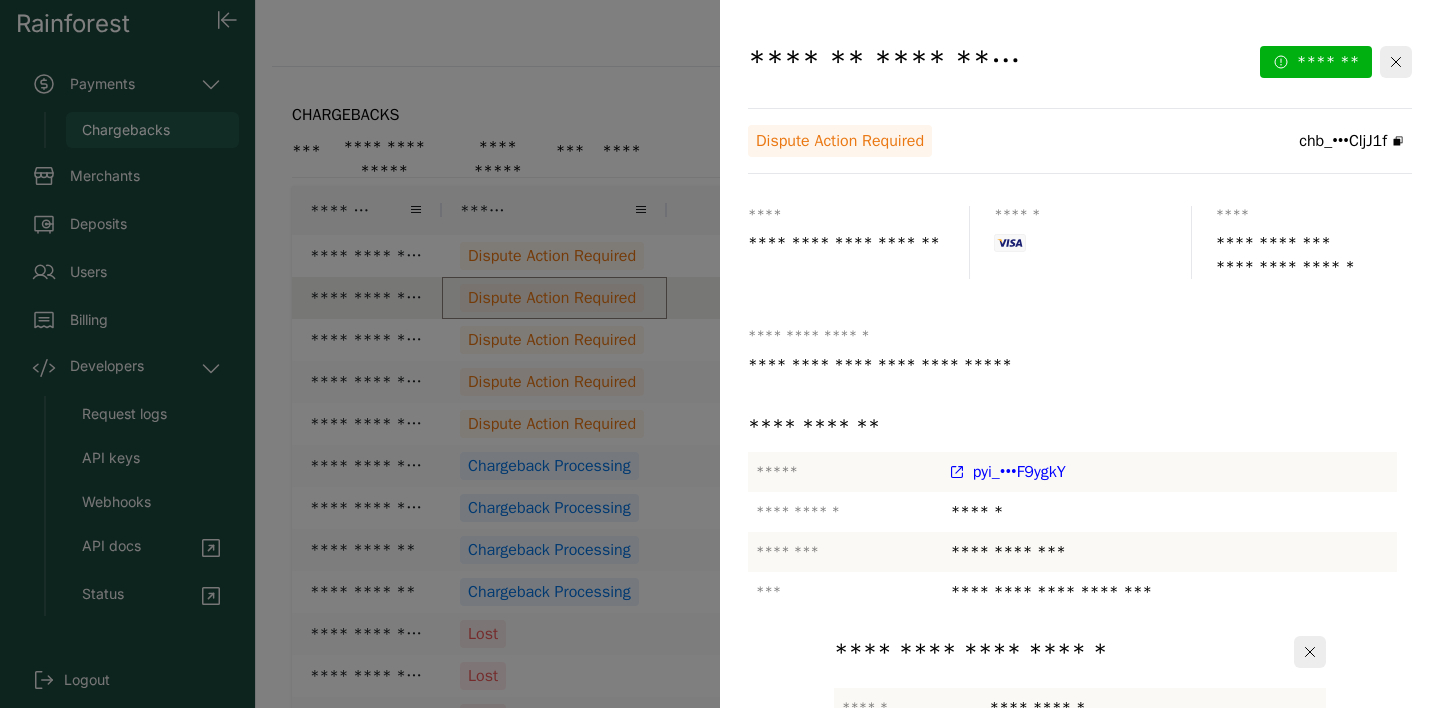 click on "*******" at bounding box center [1207, 984] 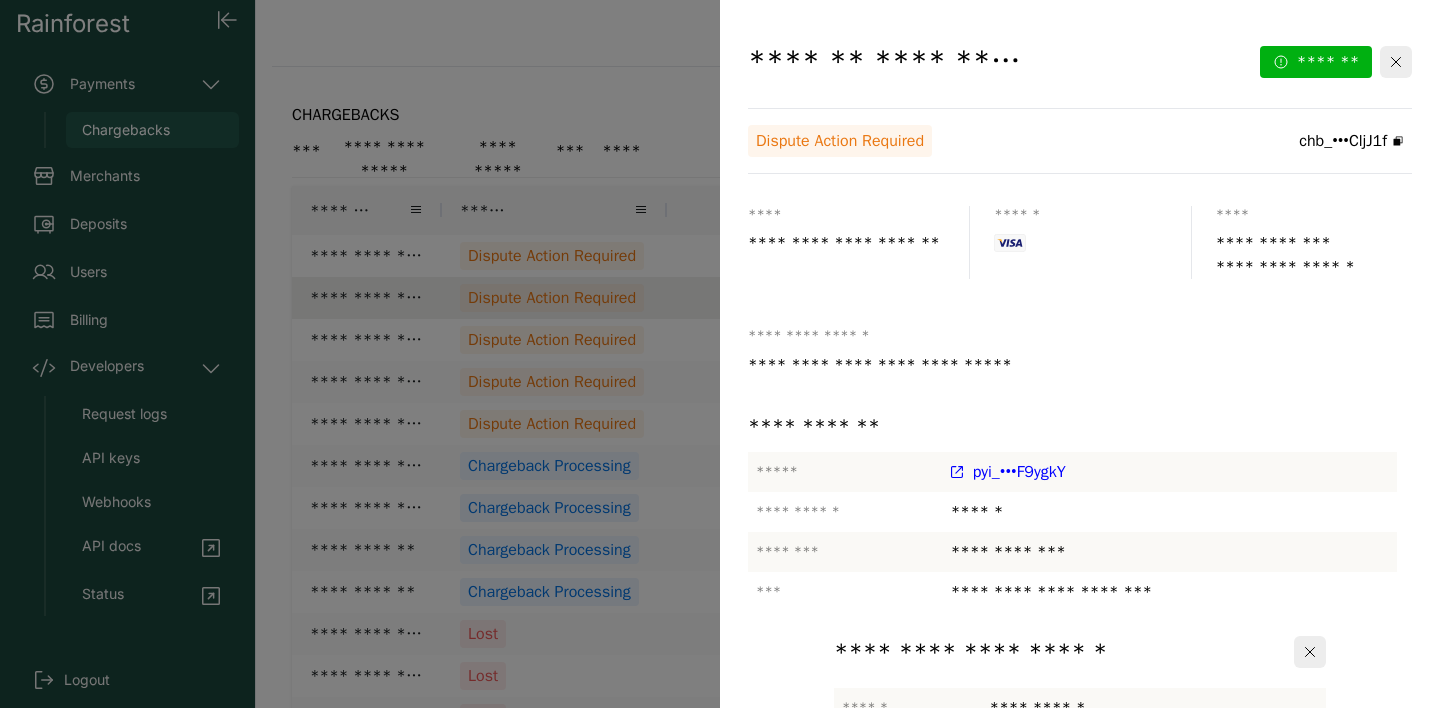 click at bounding box center [1068, 1001] 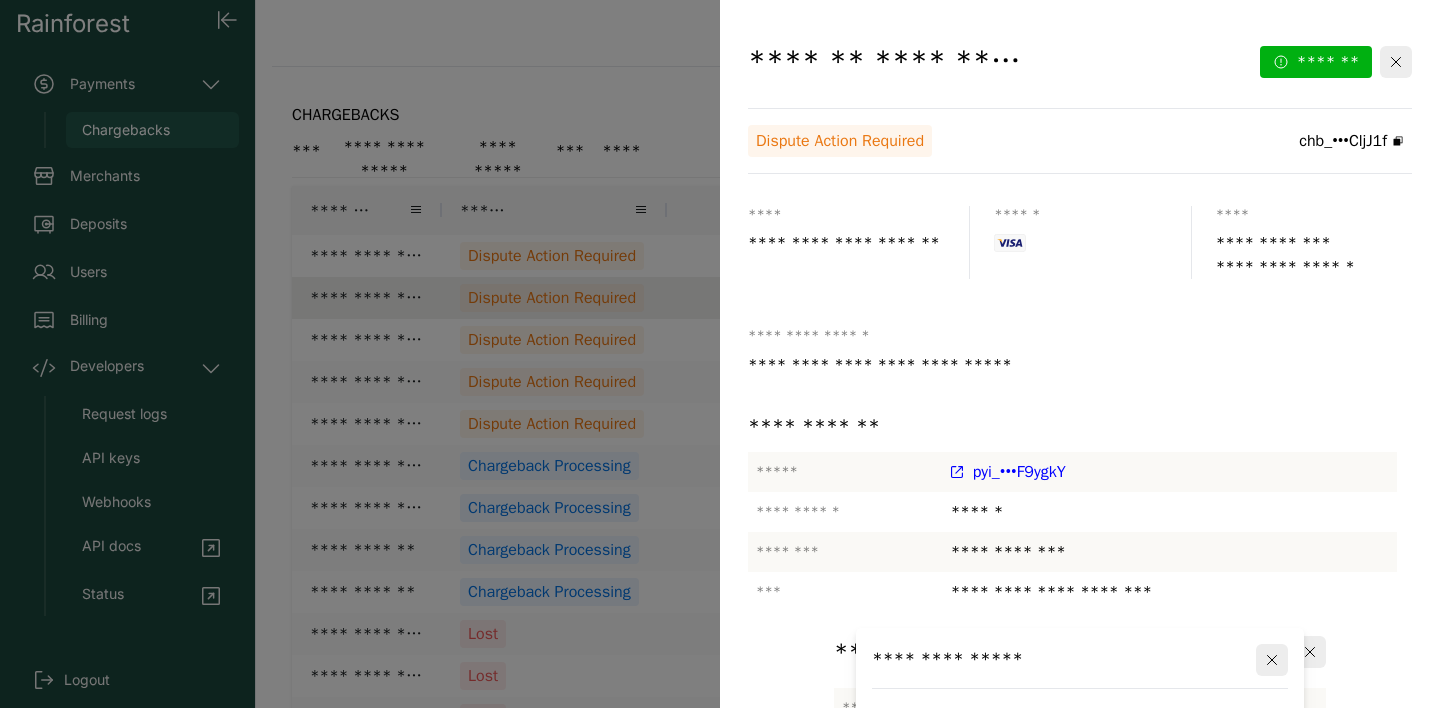 click at bounding box center [1080, 1061] 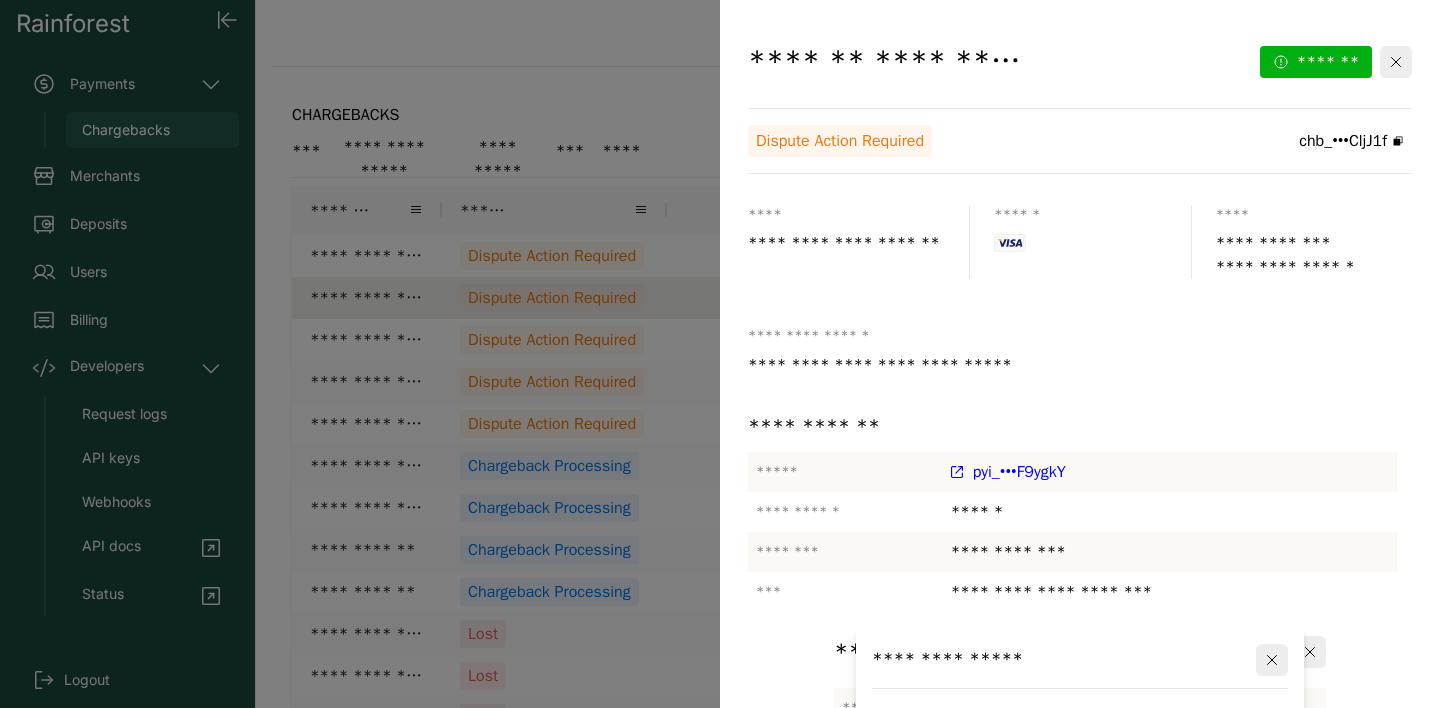 click at bounding box center (1080, 917) 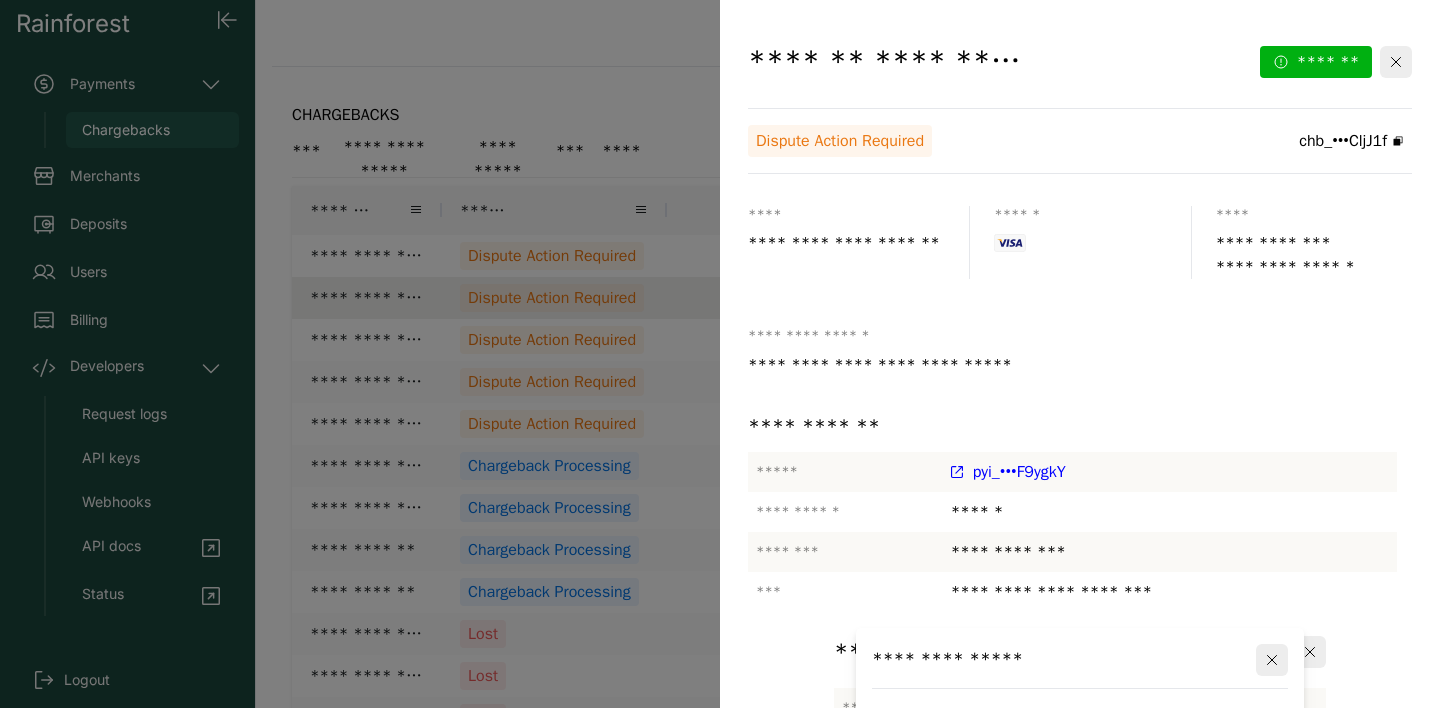 type on "**********" 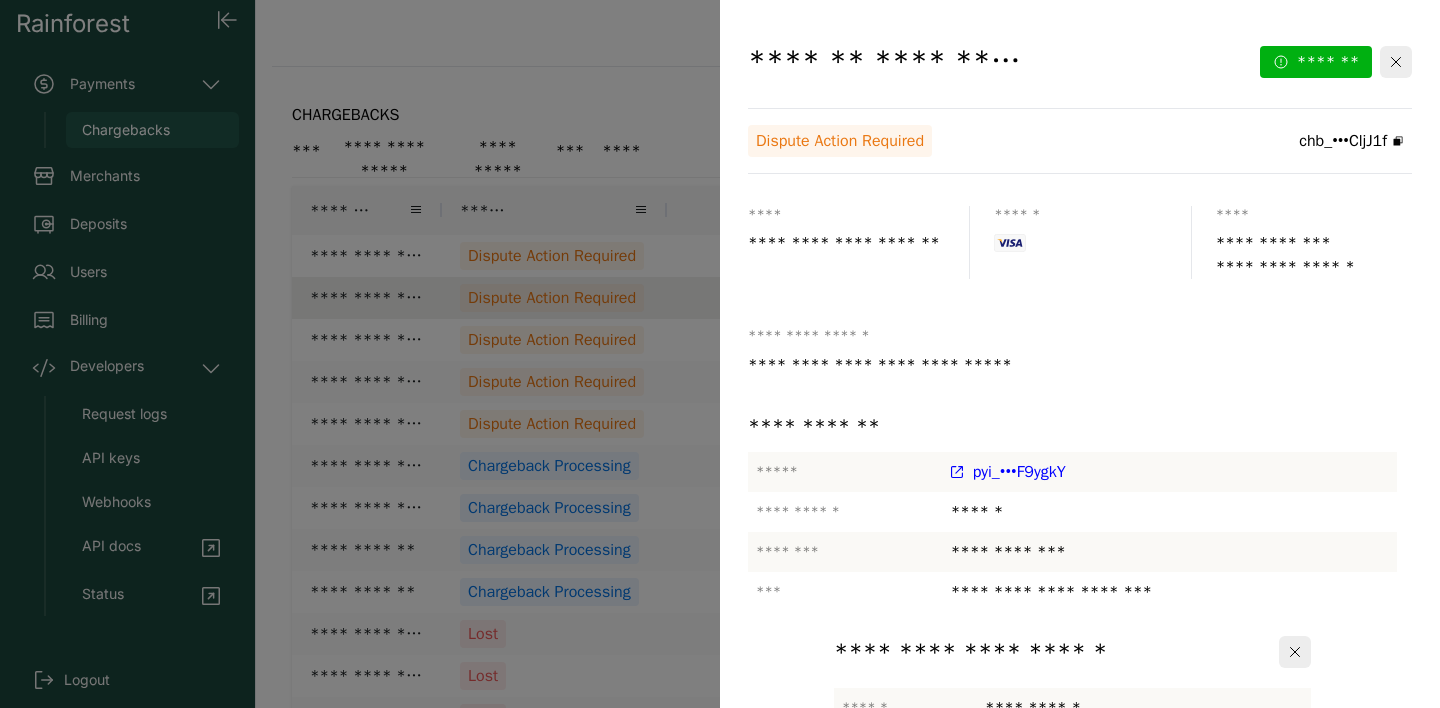 scroll, scrollTop: 88, scrollLeft: 0, axis: vertical 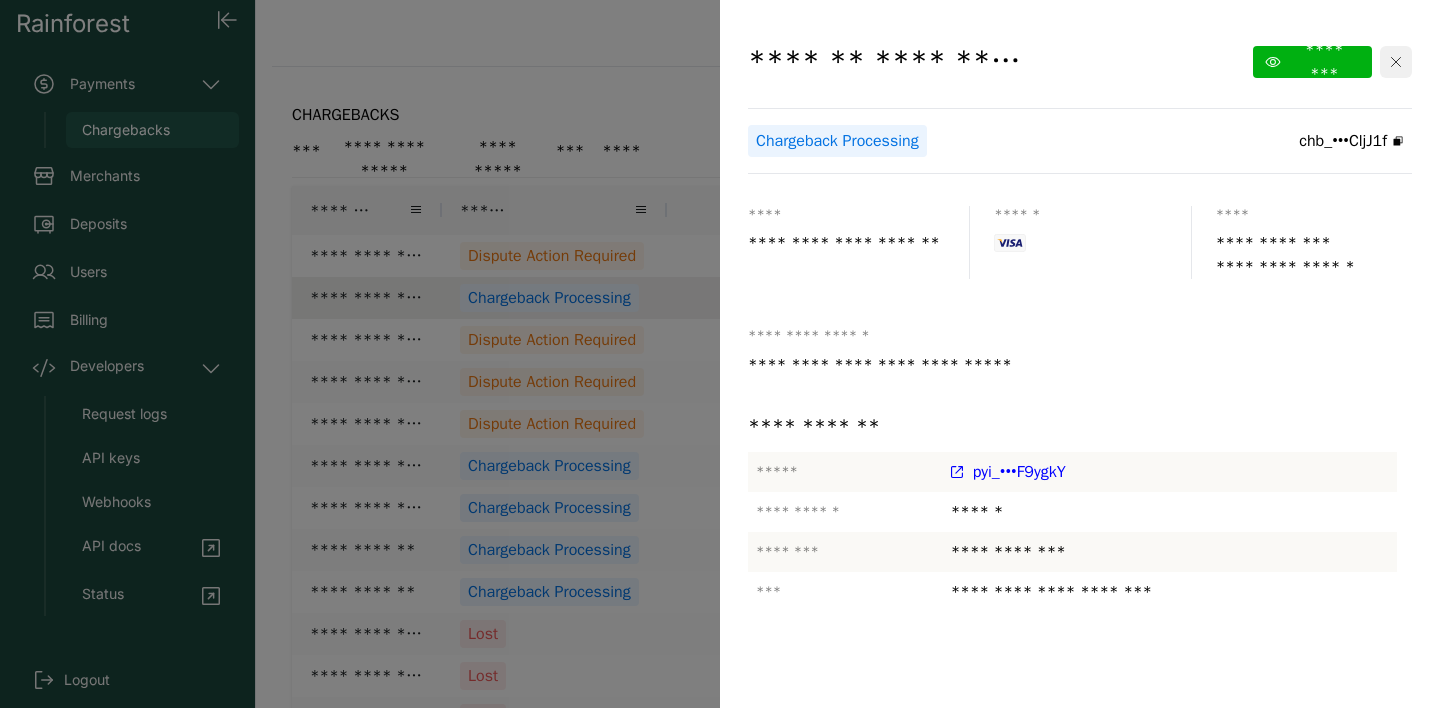 click 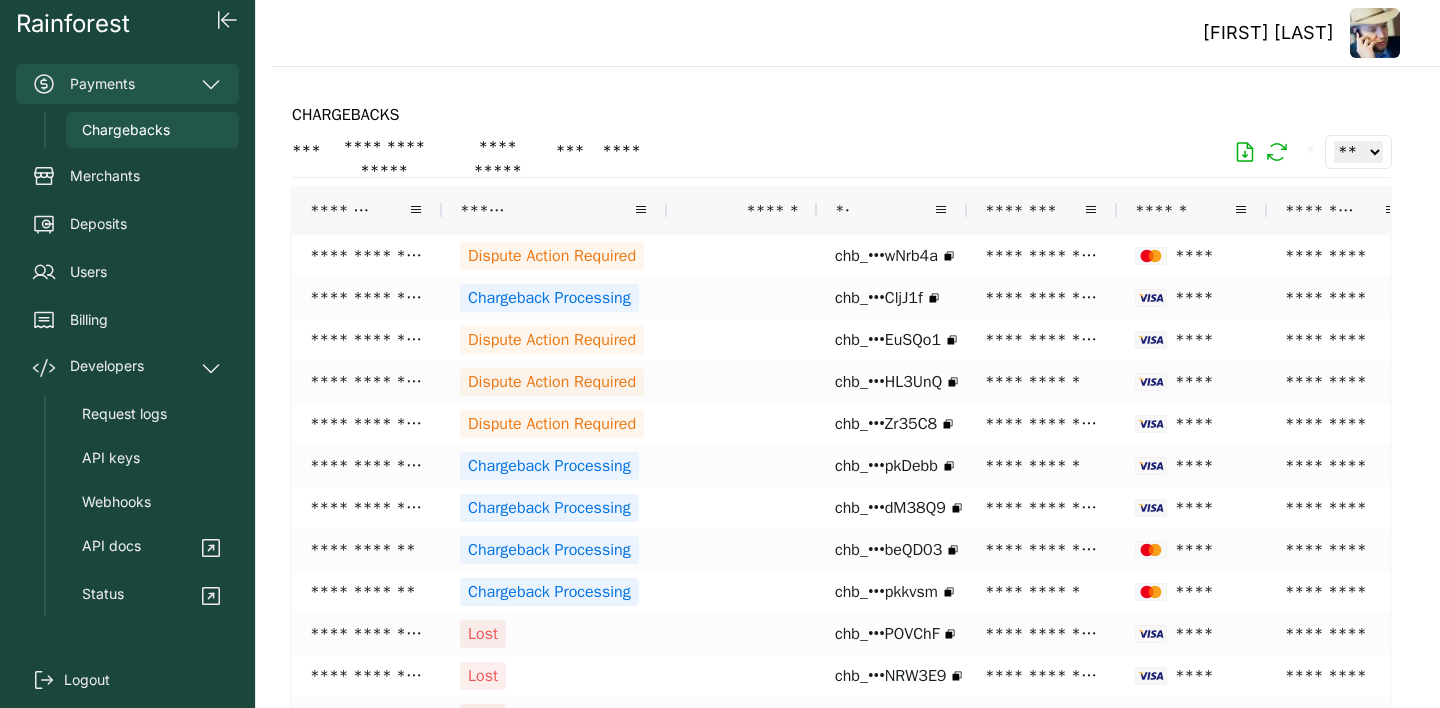 click on "Payments" at bounding box center (127, 84) 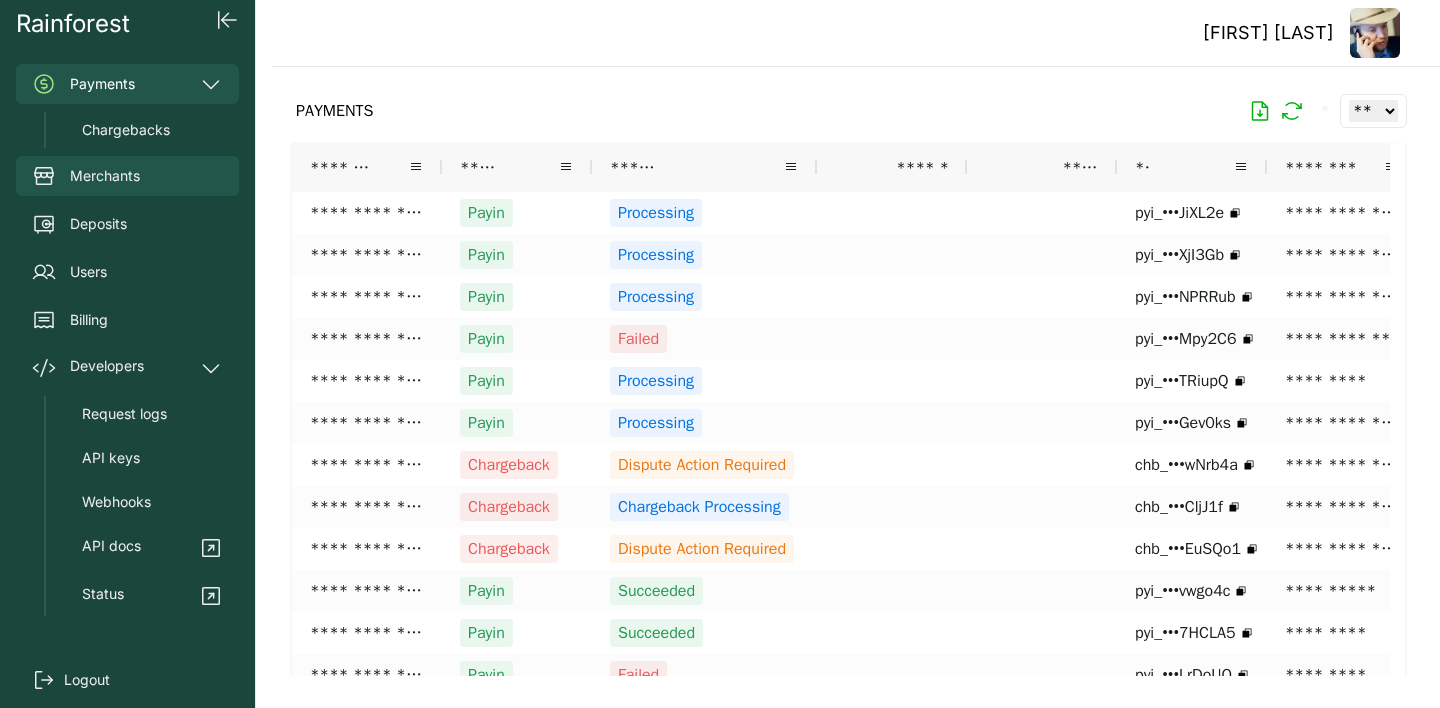 click on "Merchants" at bounding box center [105, 176] 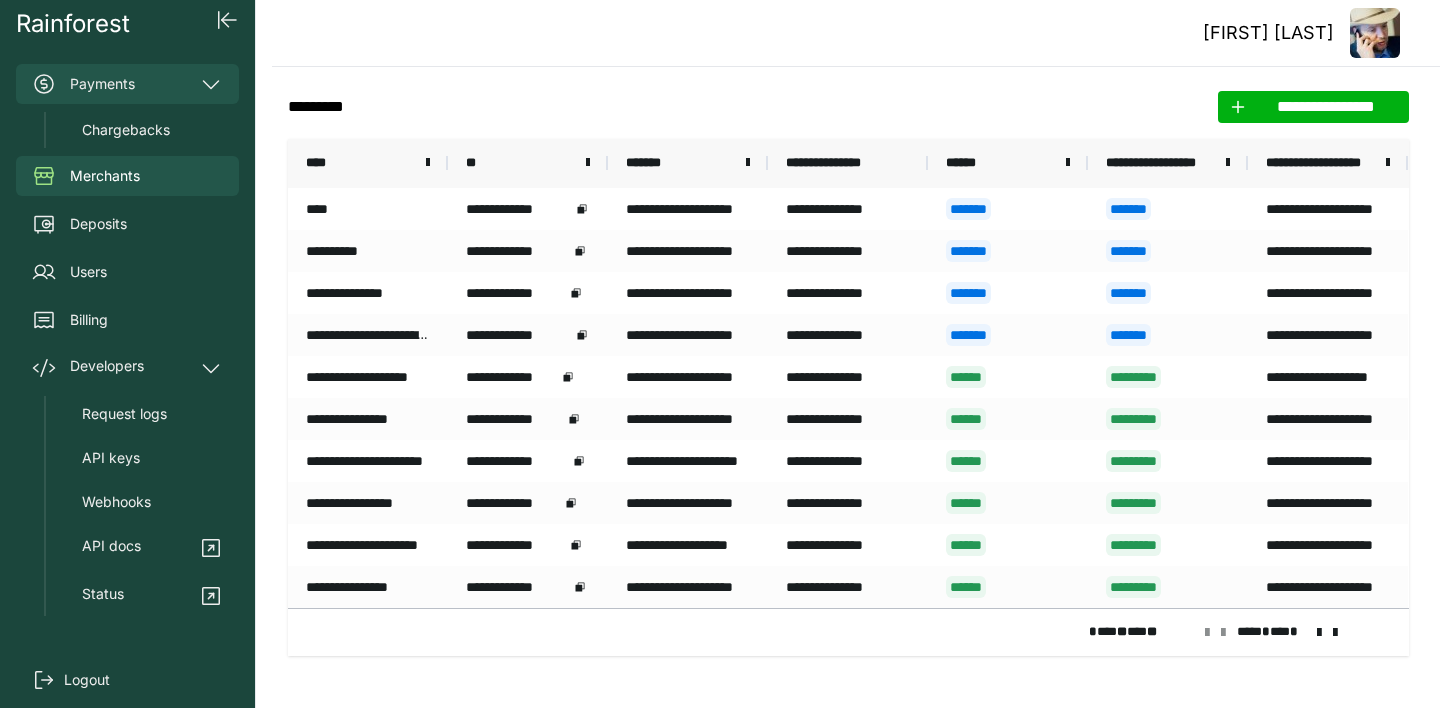 click on "Payments" at bounding box center (127, 84) 